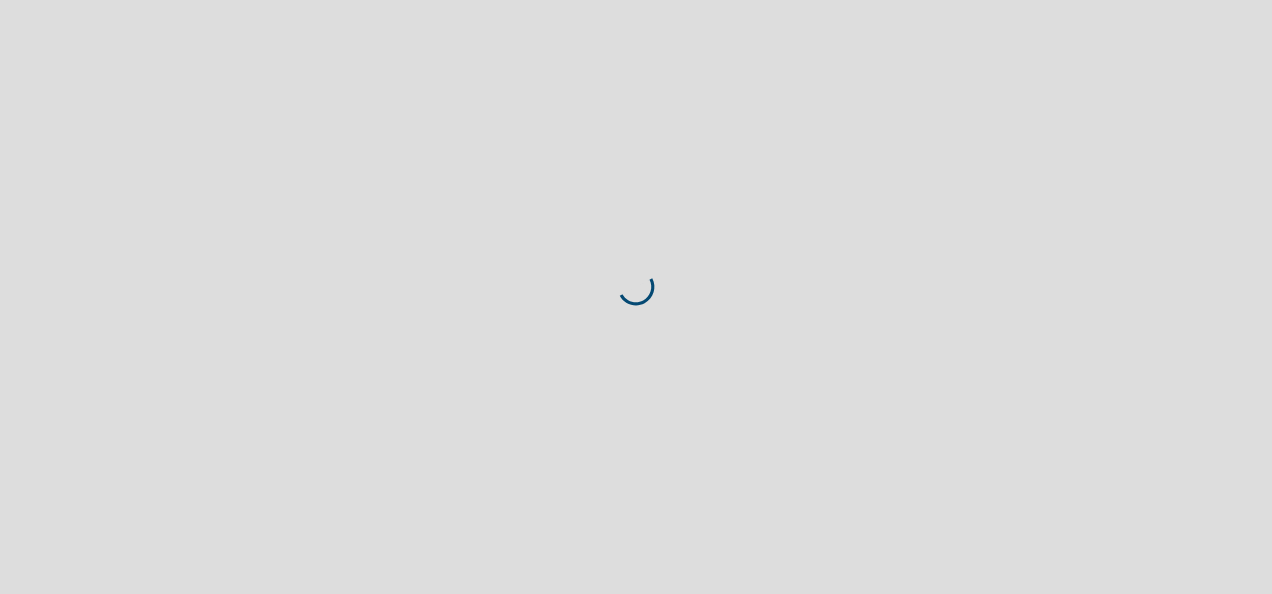 scroll, scrollTop: 0, scrollLeft: 0, axis: both 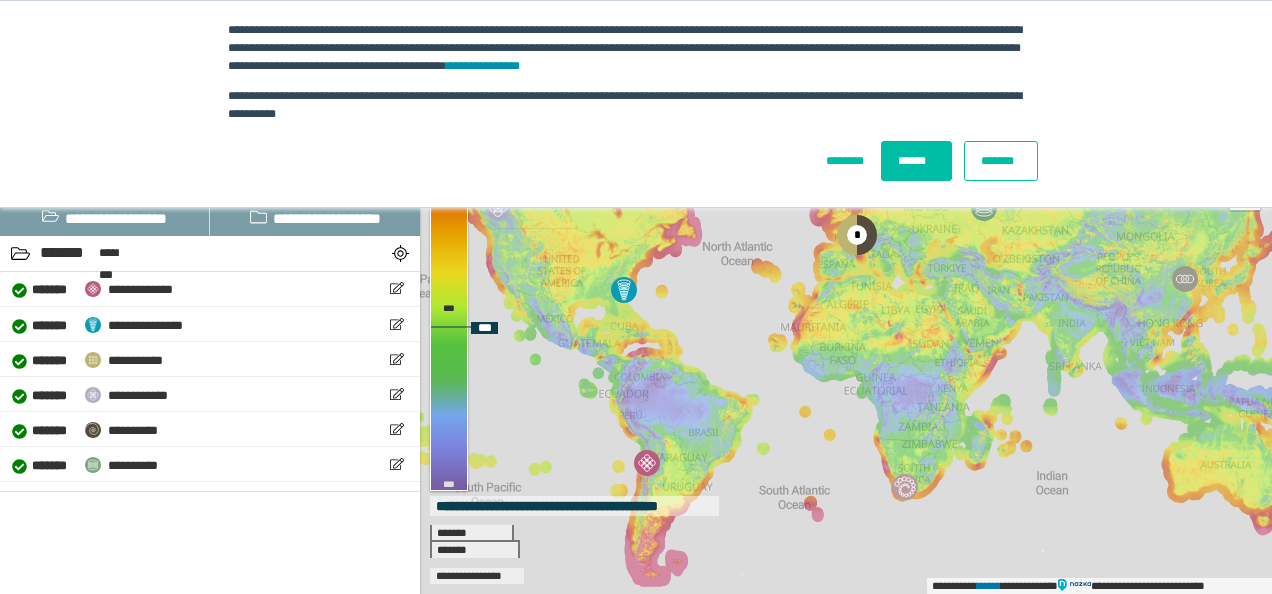 click on "******" at bounding box center [916, 161] 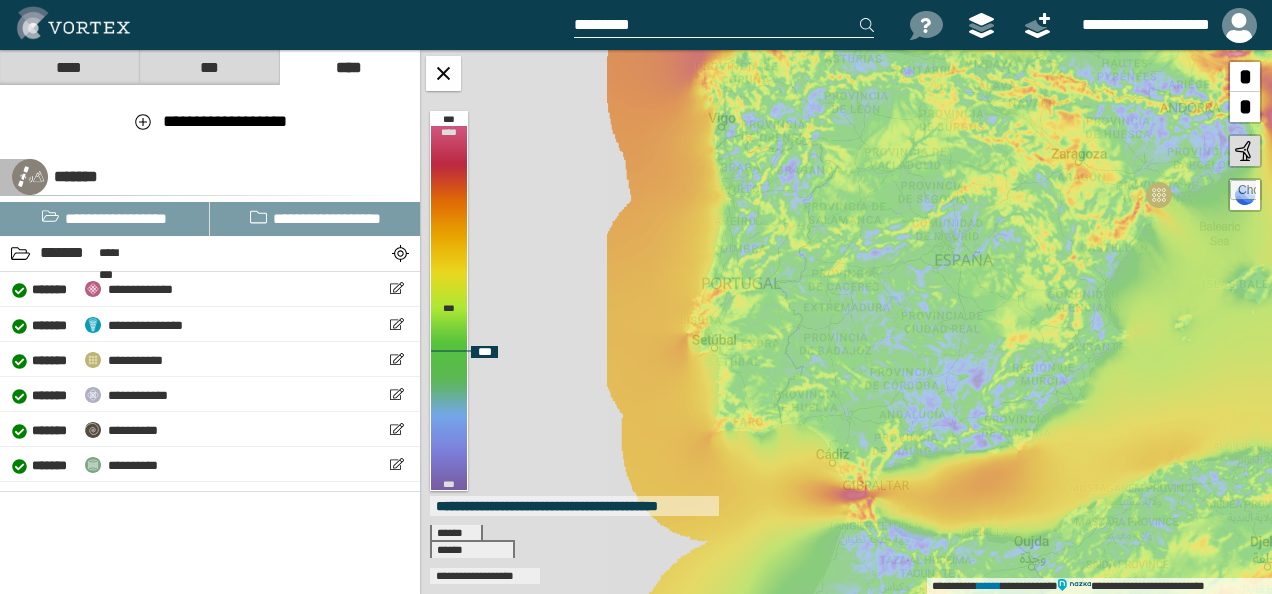 drag, startPoint x: 736, startPoint y: 208, endPoint x: 993, endPoint y: 249, distance: 260.24988 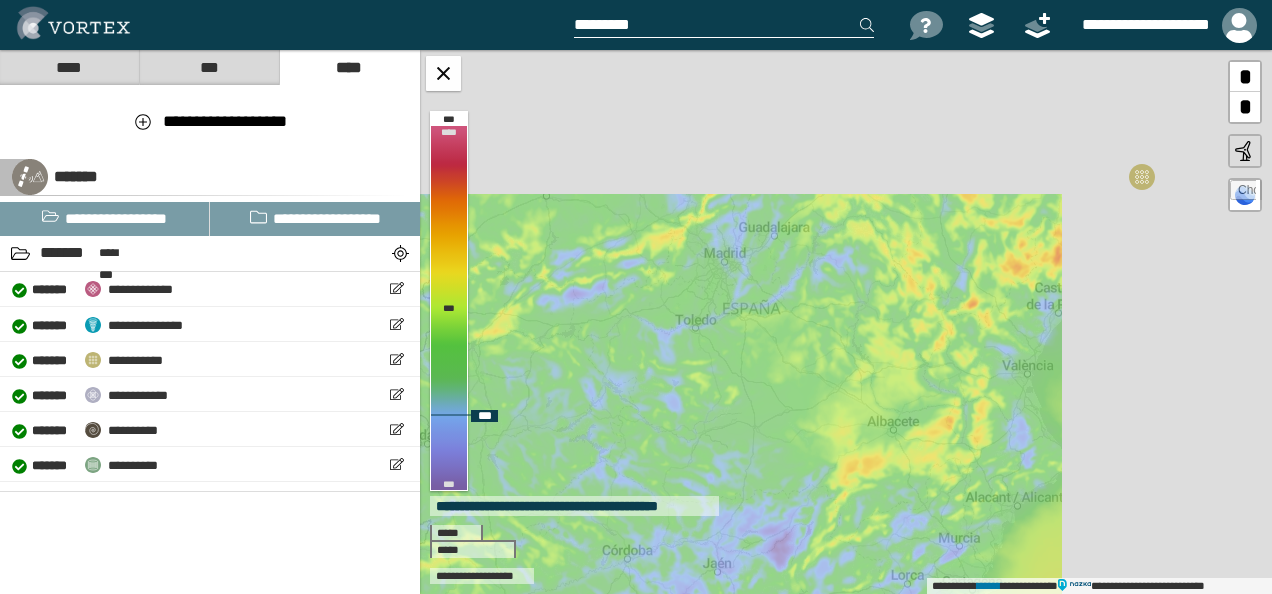 drag, startPoint x: 1014, startPoint y: 132, endPoint x: 678, endPoint y: 381, distance: 418.20688 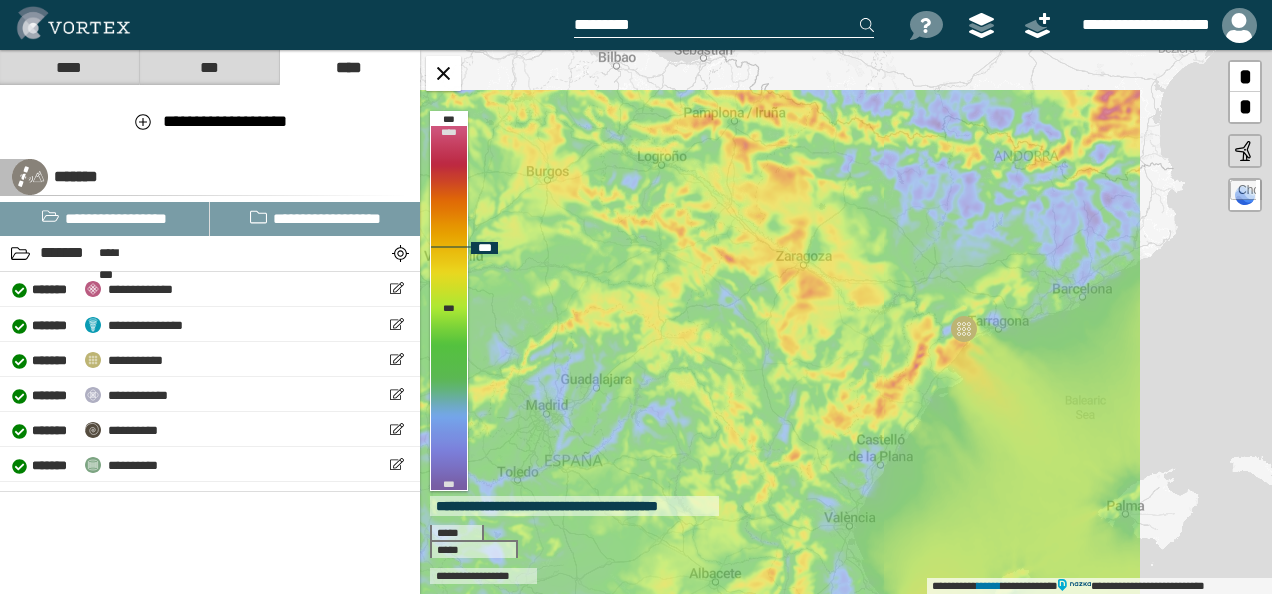drag, startPoint x: 1131, startPoint y: 196, endPoint x: 953, endPoint y: 348, distance: 234.06836 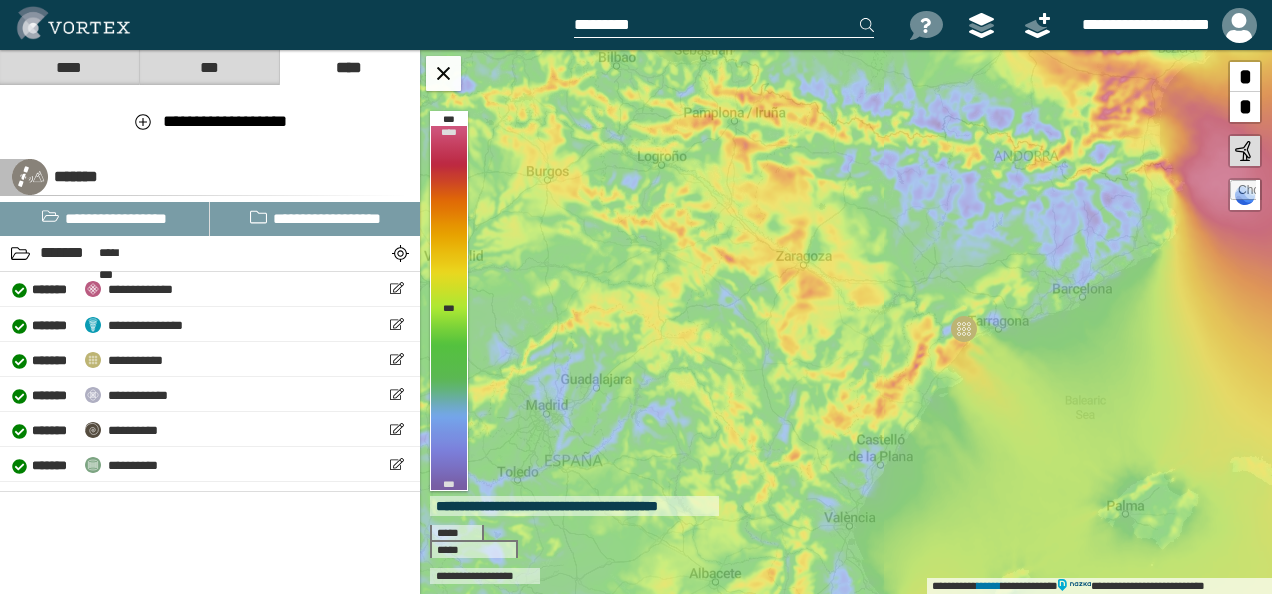 click on "****" at bounding box center [69, 67] 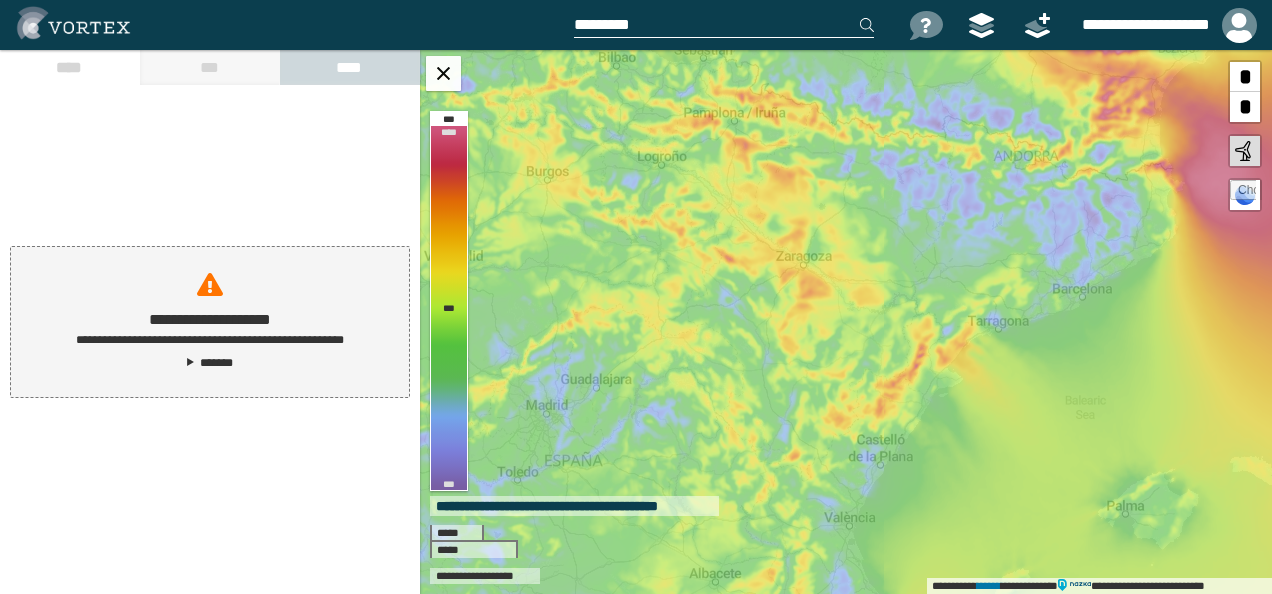 click on "**********" at bounding box center (210, 322) 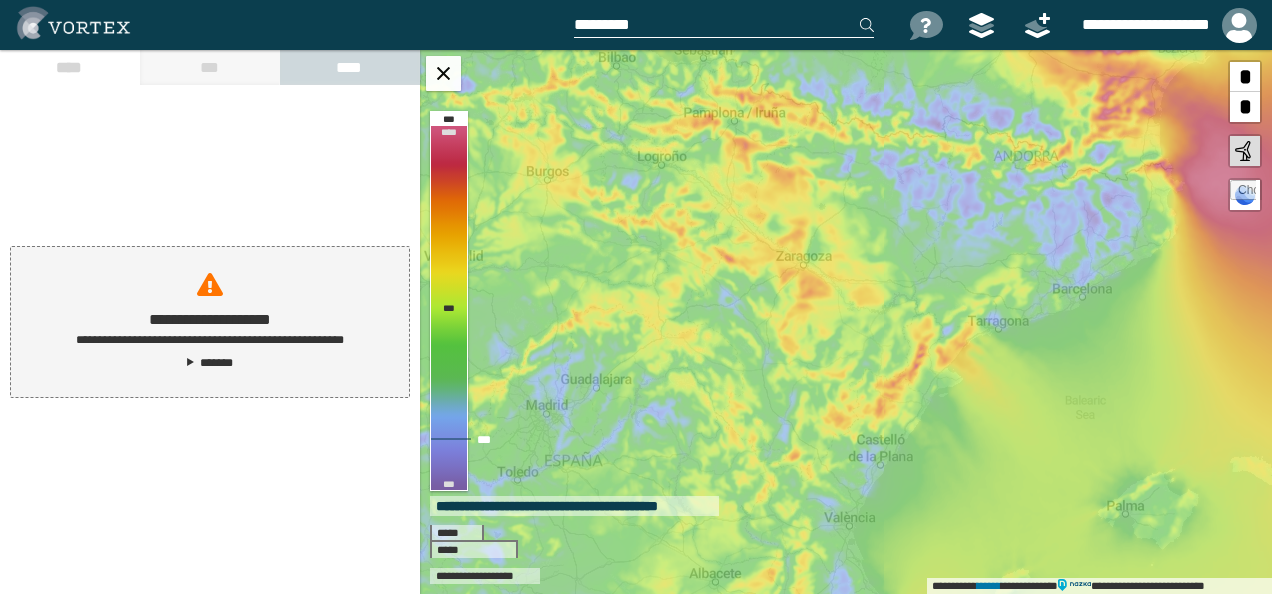 click on "**********" at bounding box center (846, 322) 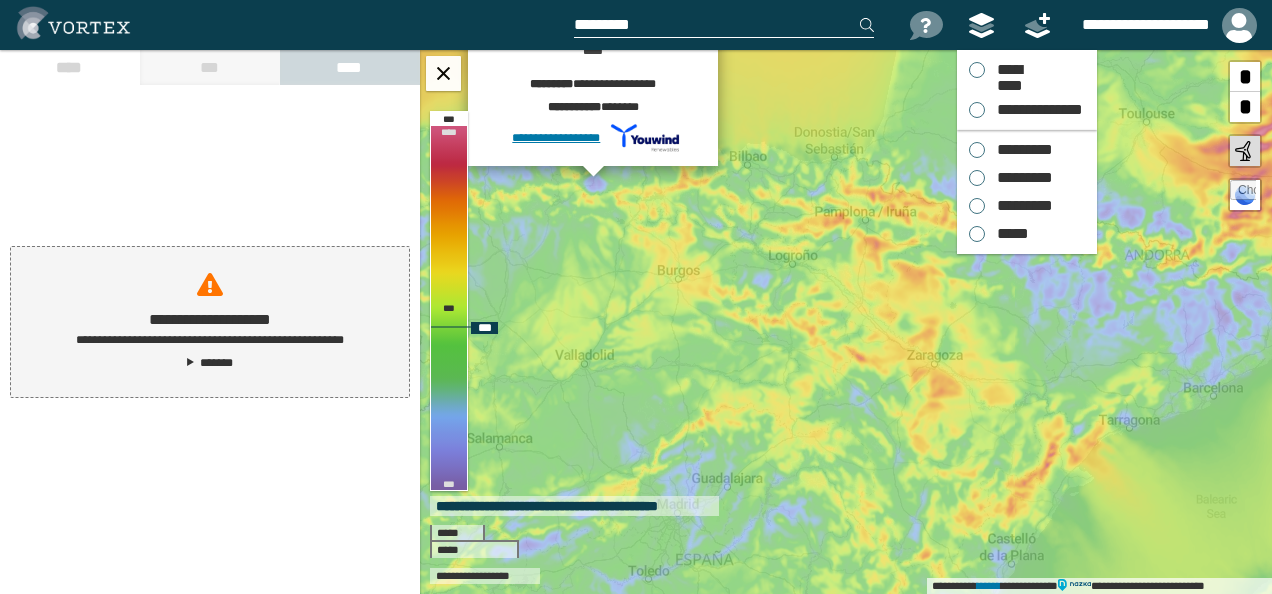 drag, startPoint x: 831, startPoint y: 454, endPoint x: 1005, endPoint y: 33, distance: 455.54034 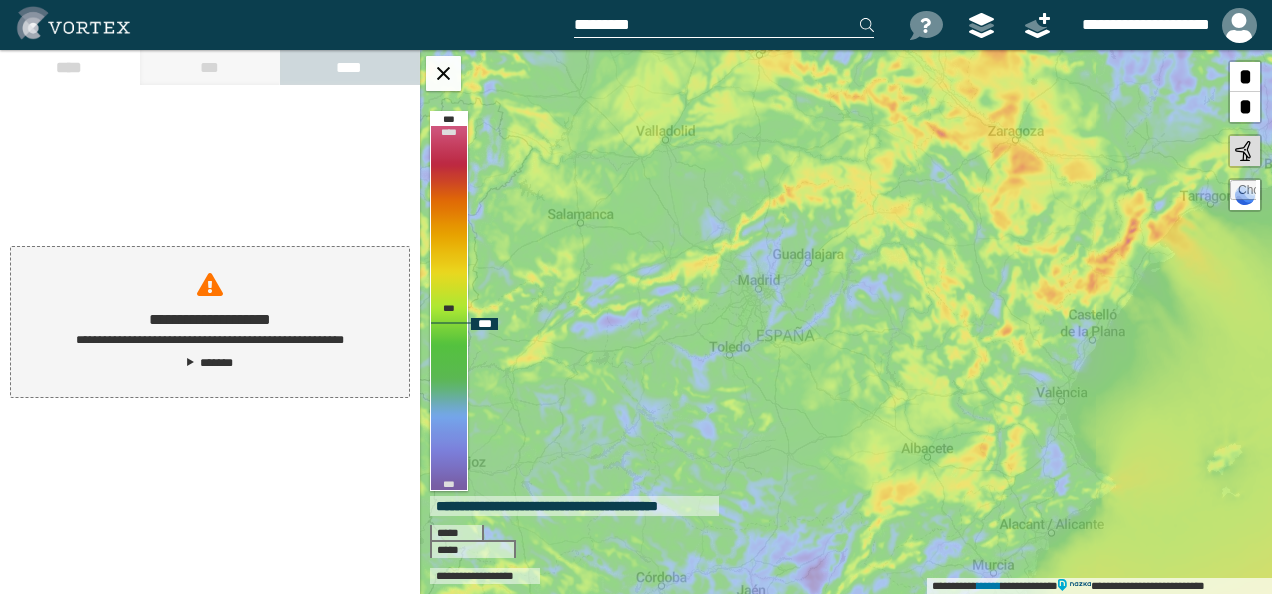 click on "**********" at bounding box center (846, 322) 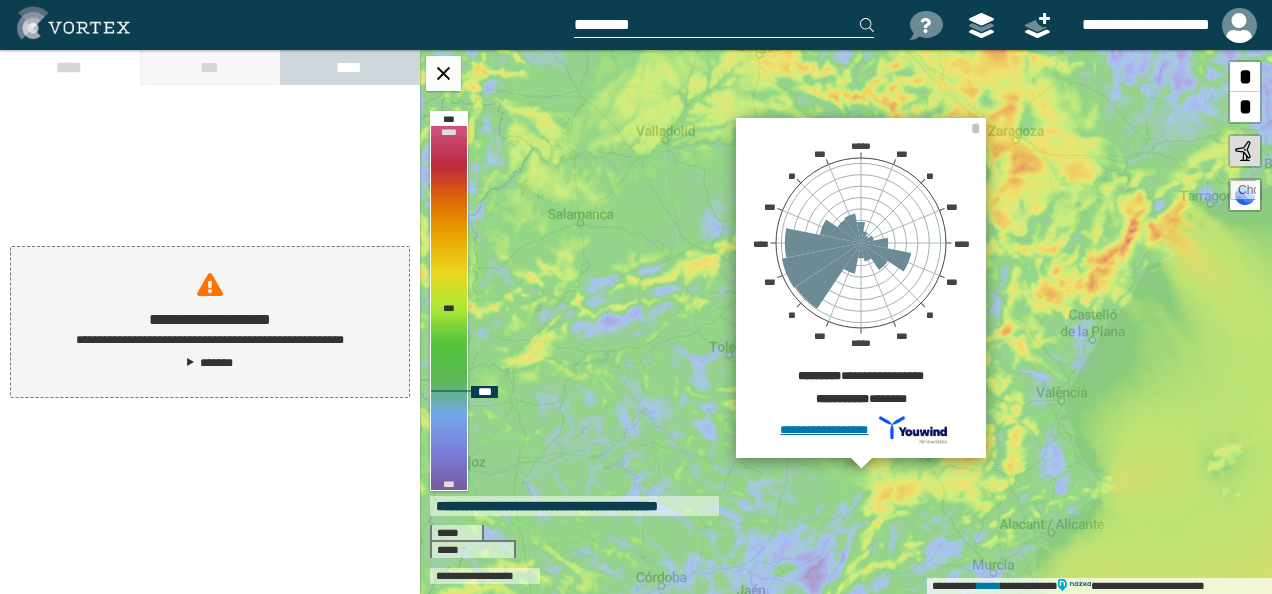 click on "**********" at bounding box center [846, 322] 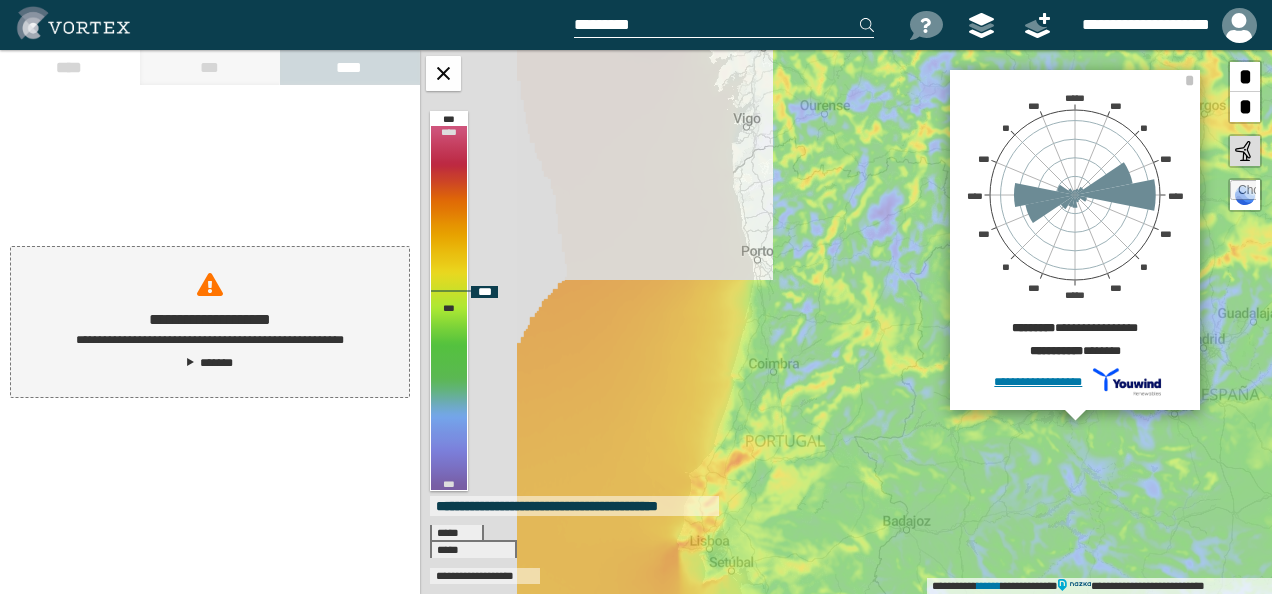 drag, startPoint x: 807, startPoint y: 233, endPoint x: 1275, endPoint y: 248, distance: 468.24033 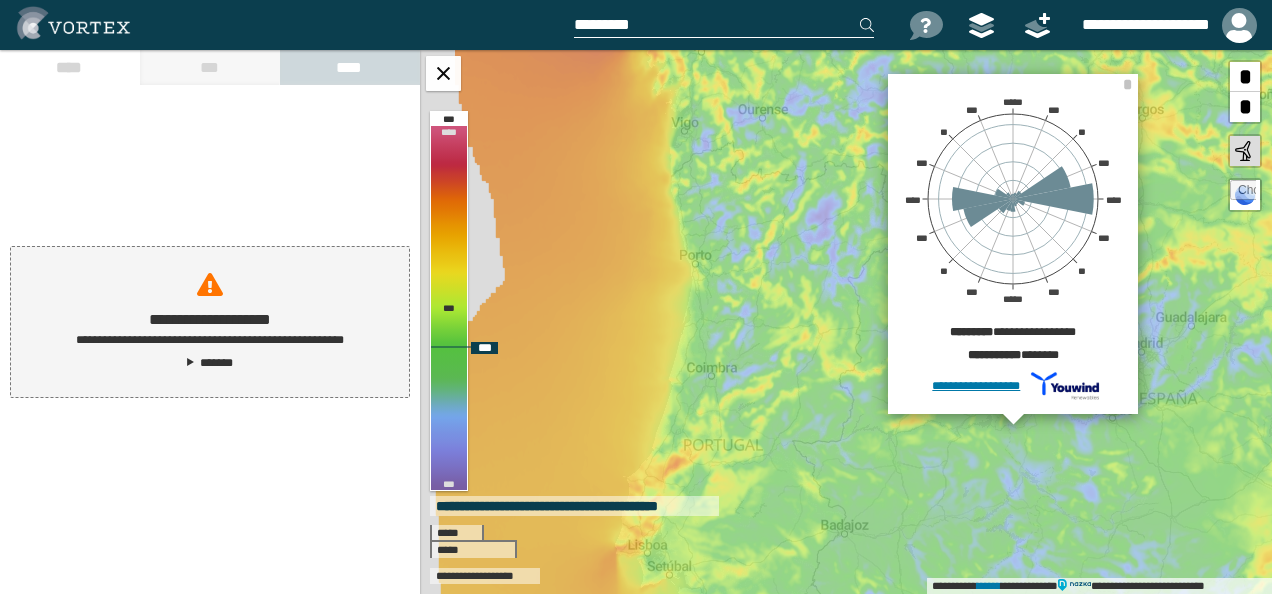 drag, startPoint x: 932, startPoint y: 199, endPoint x: 812, endPoint y: 203, distance: 120.06665 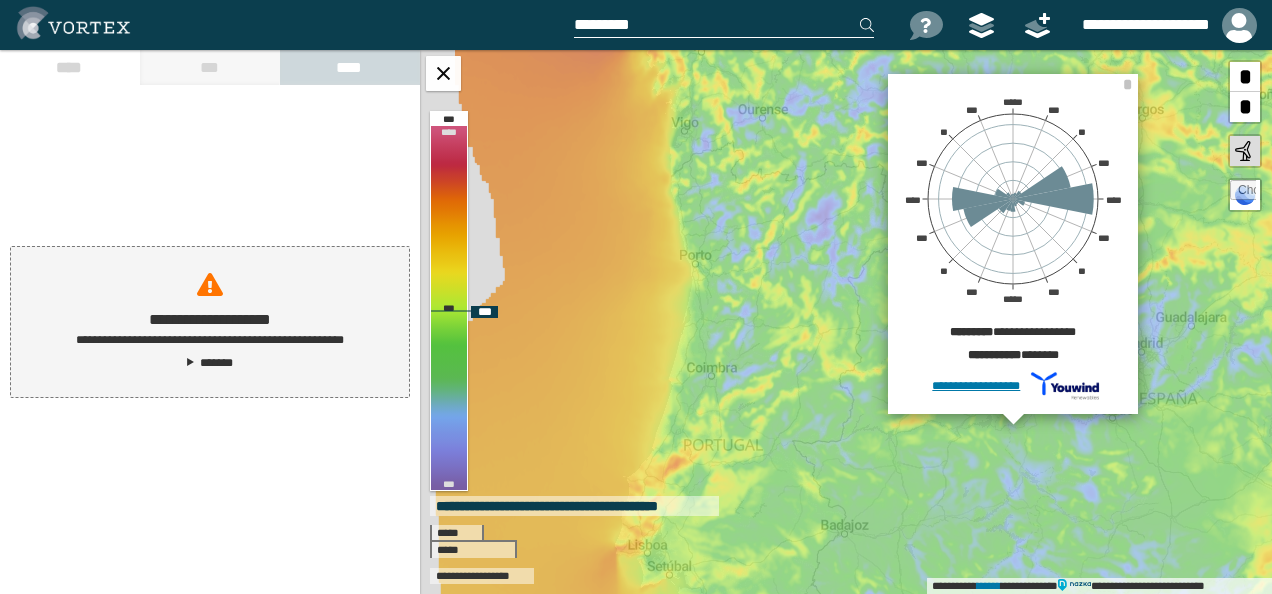 click on "**********" at bounding box center [846, 322] 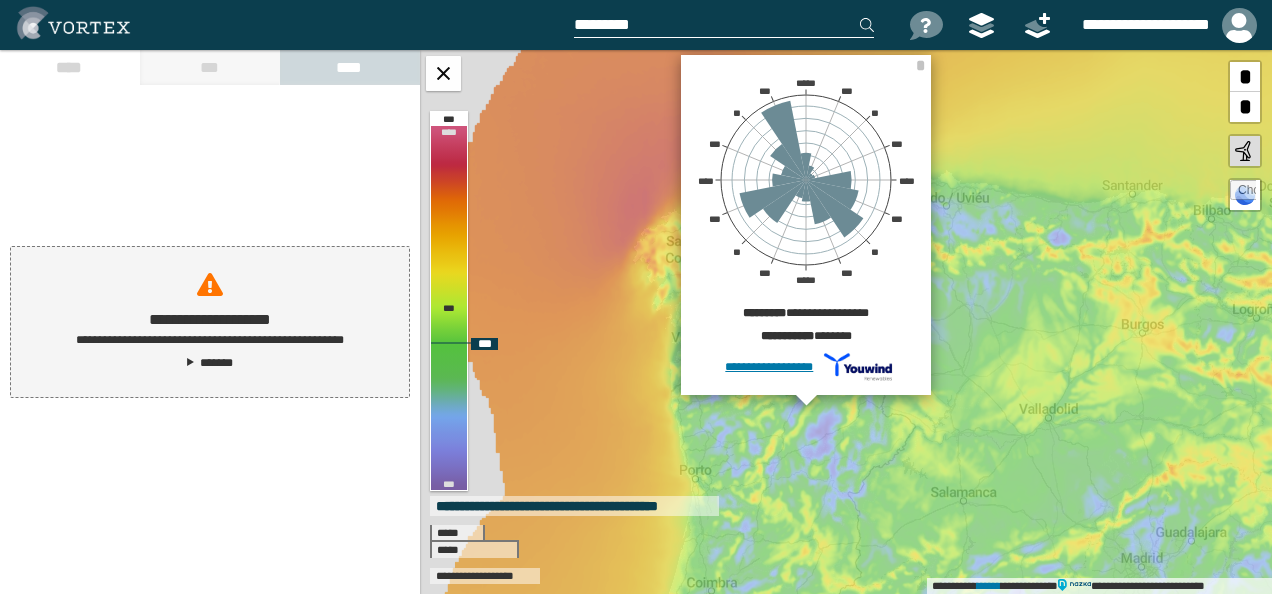 click on "**********" at bounding box center [846, 322] 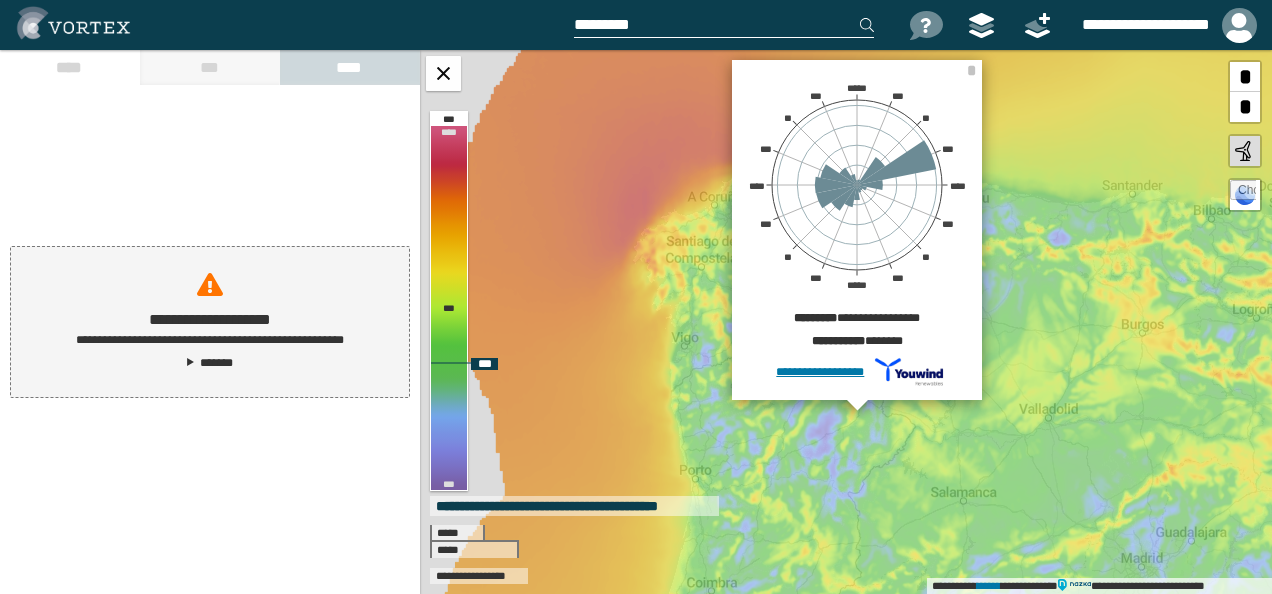 click on "**********" at bounding box center (856, 372) 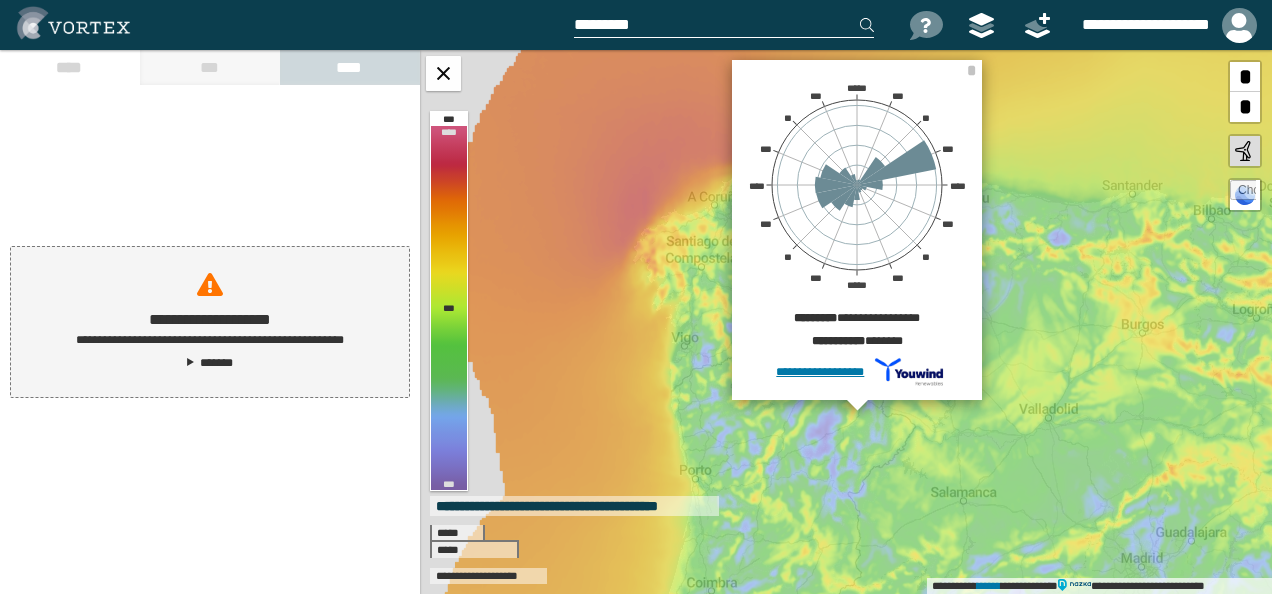 click on "**********" at bounding box center (210, 322) 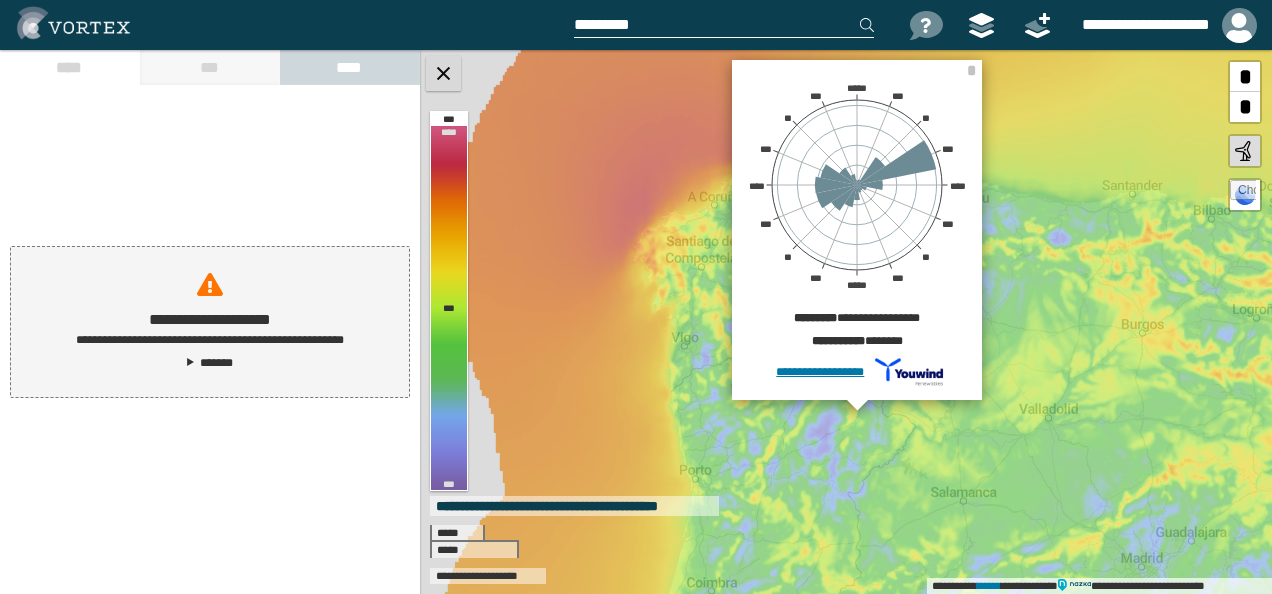 click at bounding box center [443, 73] 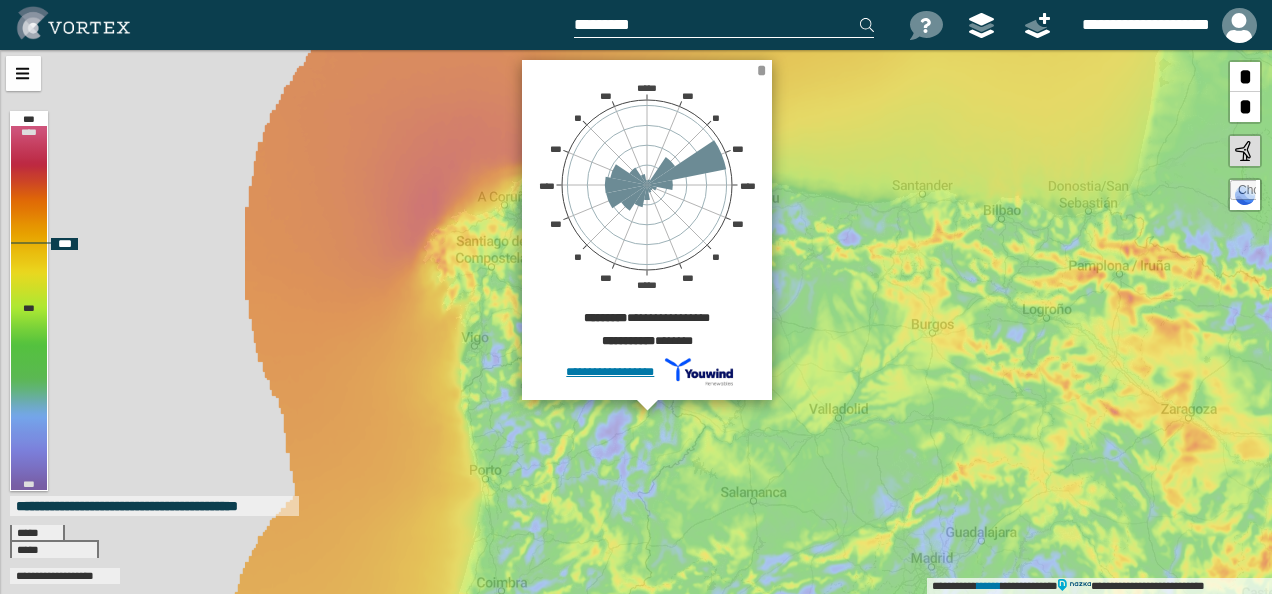 click on "*" at bounding box center (761, 70) 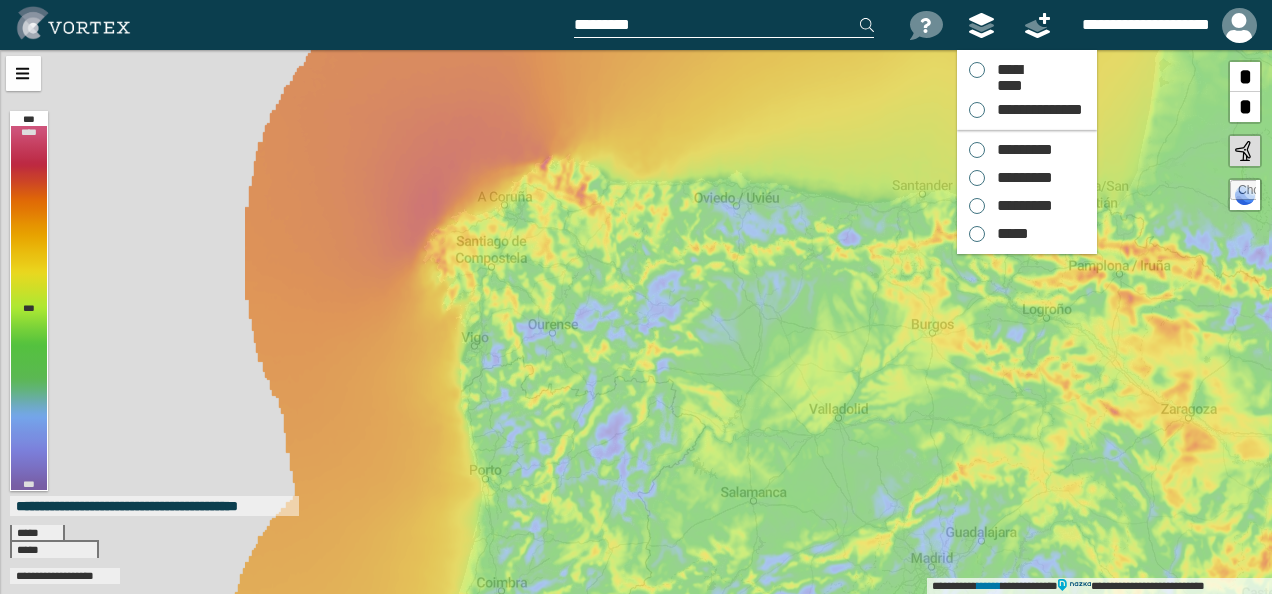 click at bounding box center [982, 25] 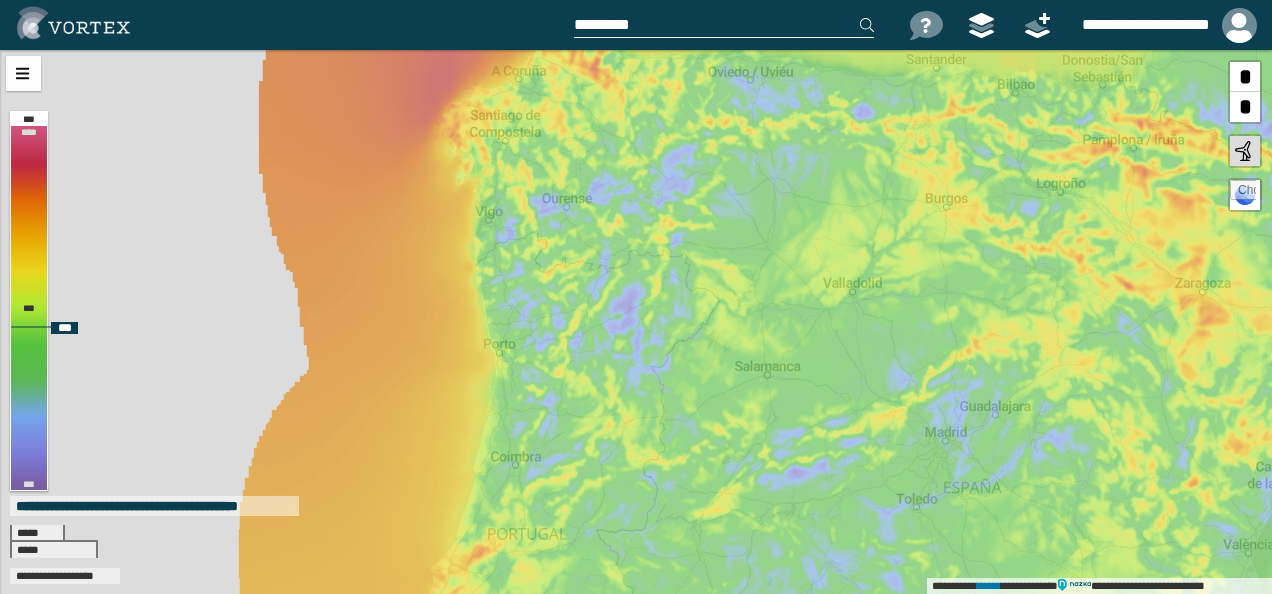 drag, startPoint x: 676, startPoint y: 440, endPoint x: 691, endPoint y: 188, distance: 252.44603 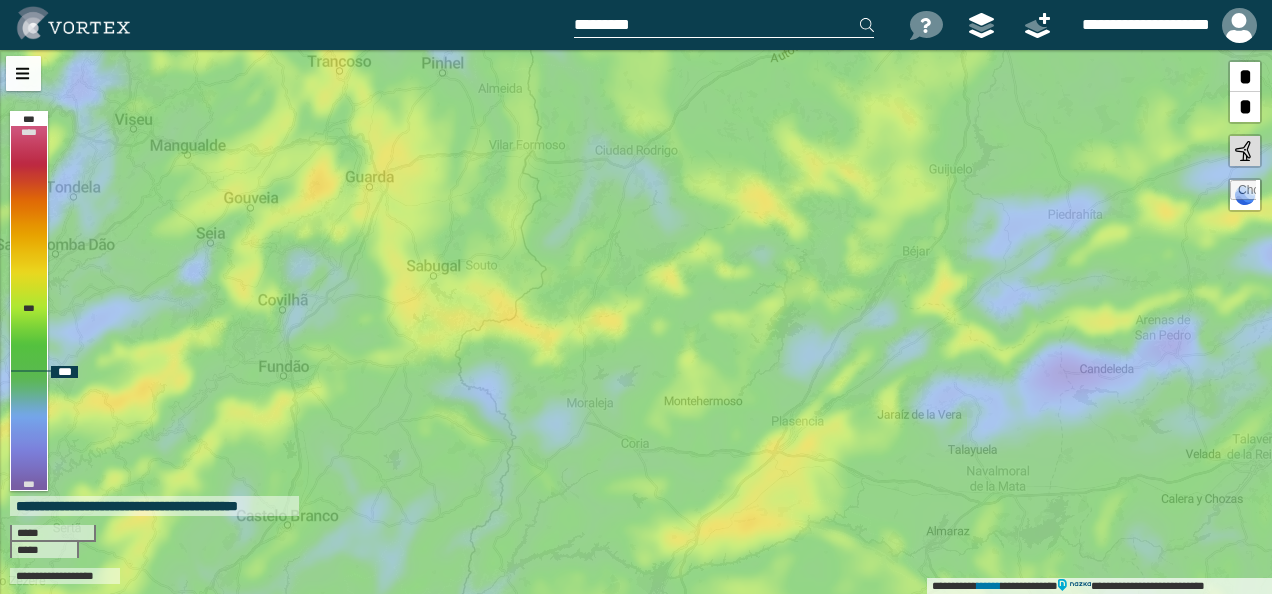 click at bounding box center [1243, 193] 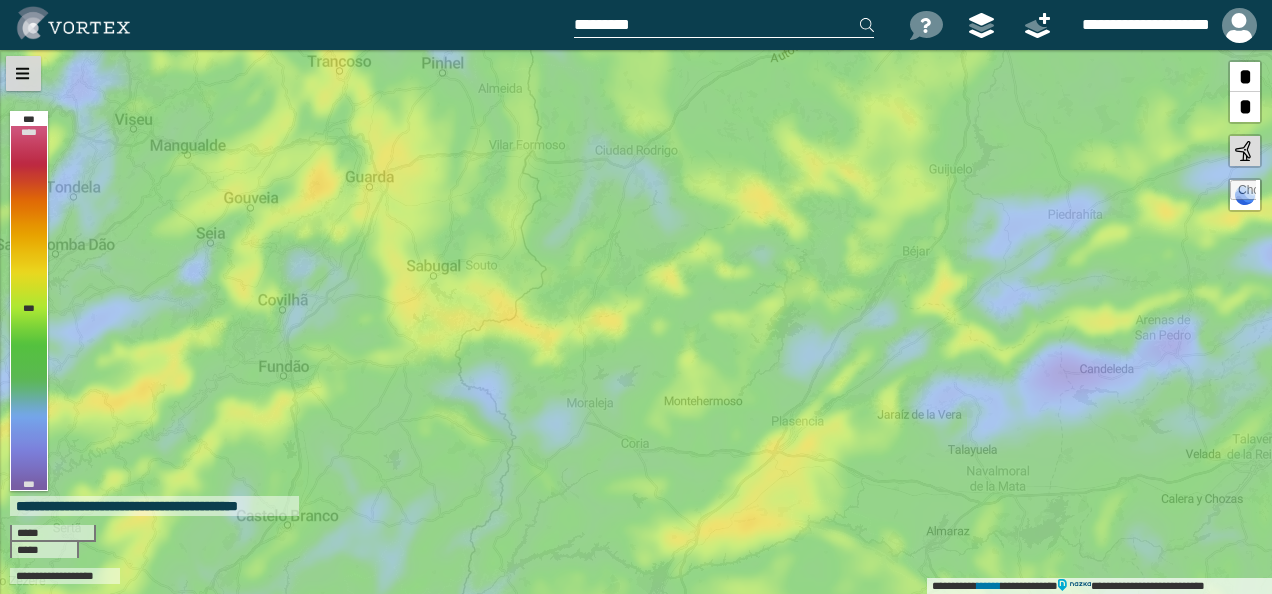 click at bounding box center [23, 73] 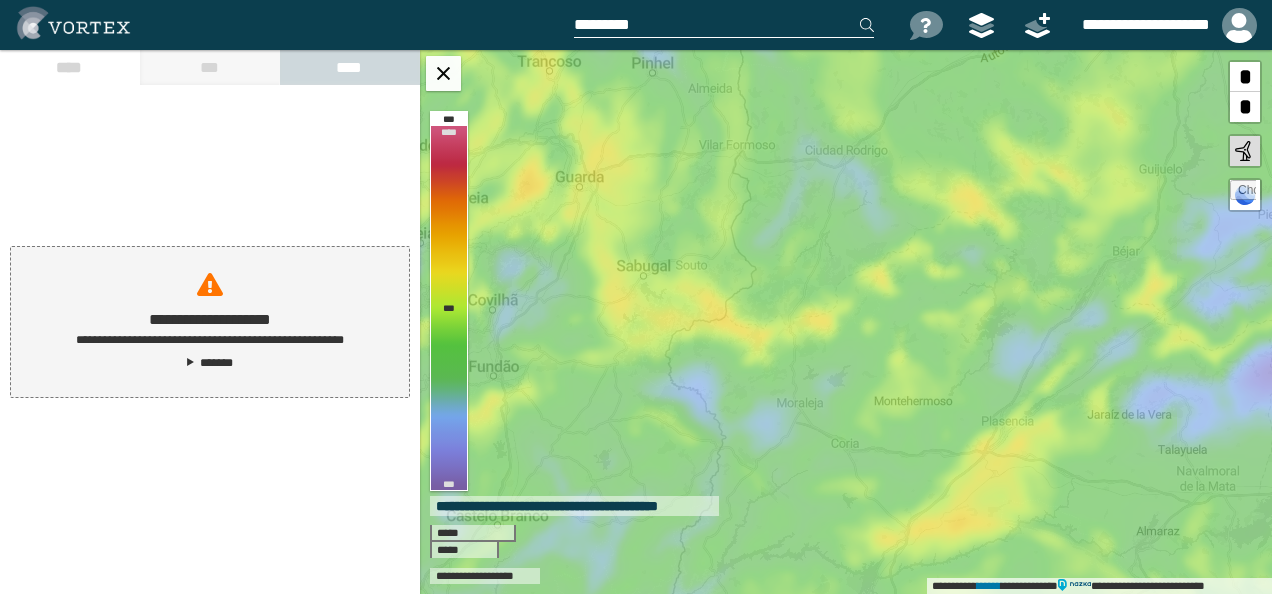 click on "*******" at bounding box center (210, 363) 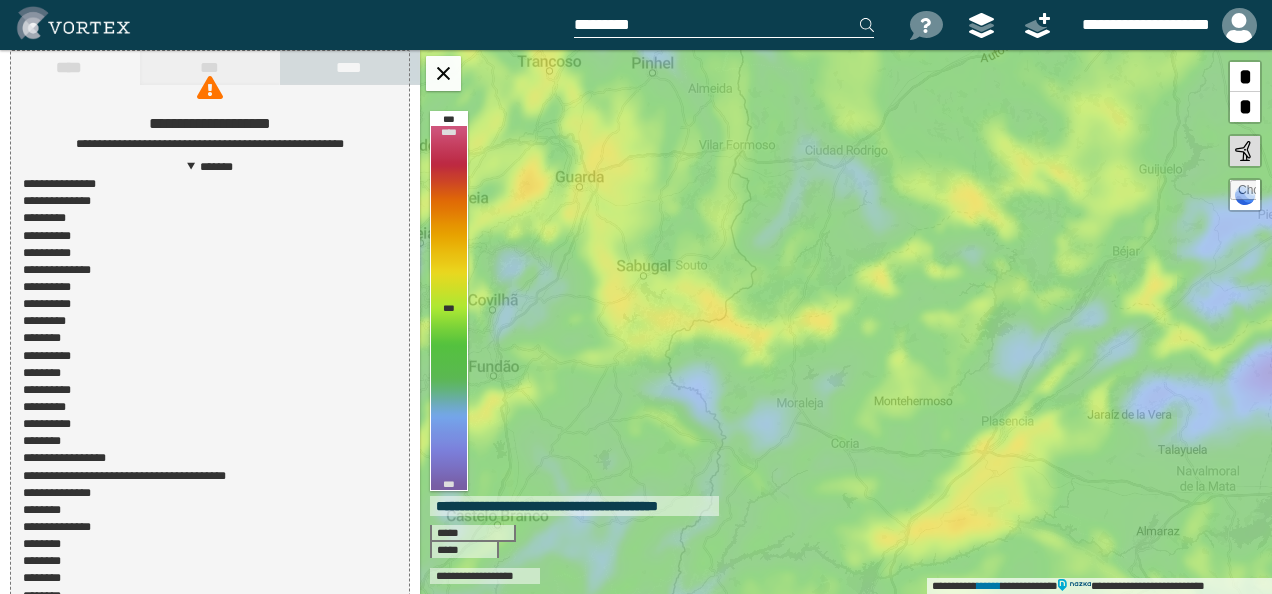 click on "**********" at bounding box center (210, 374) 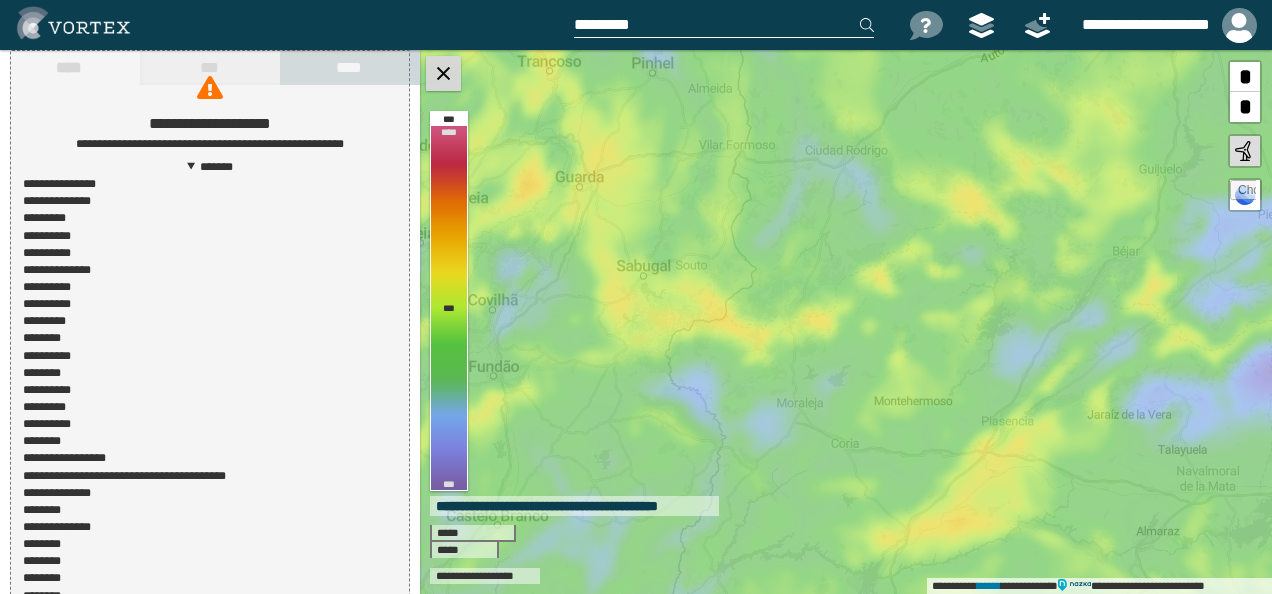 click at bounding box center (443, 73) 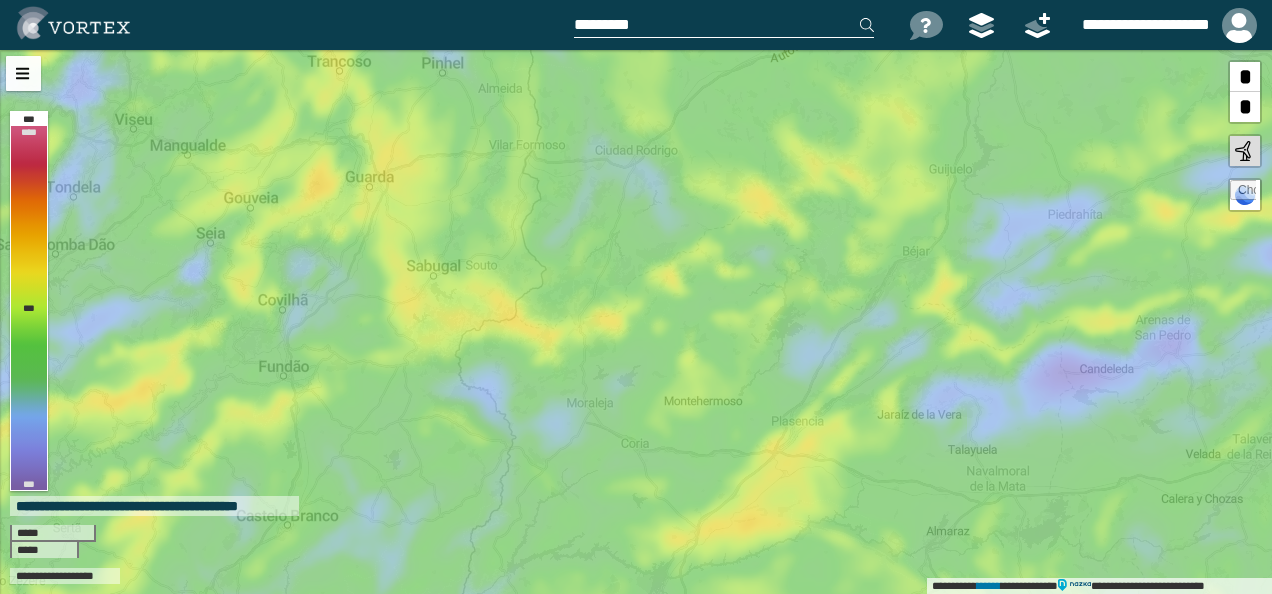 click at bounding box center (73, 23) 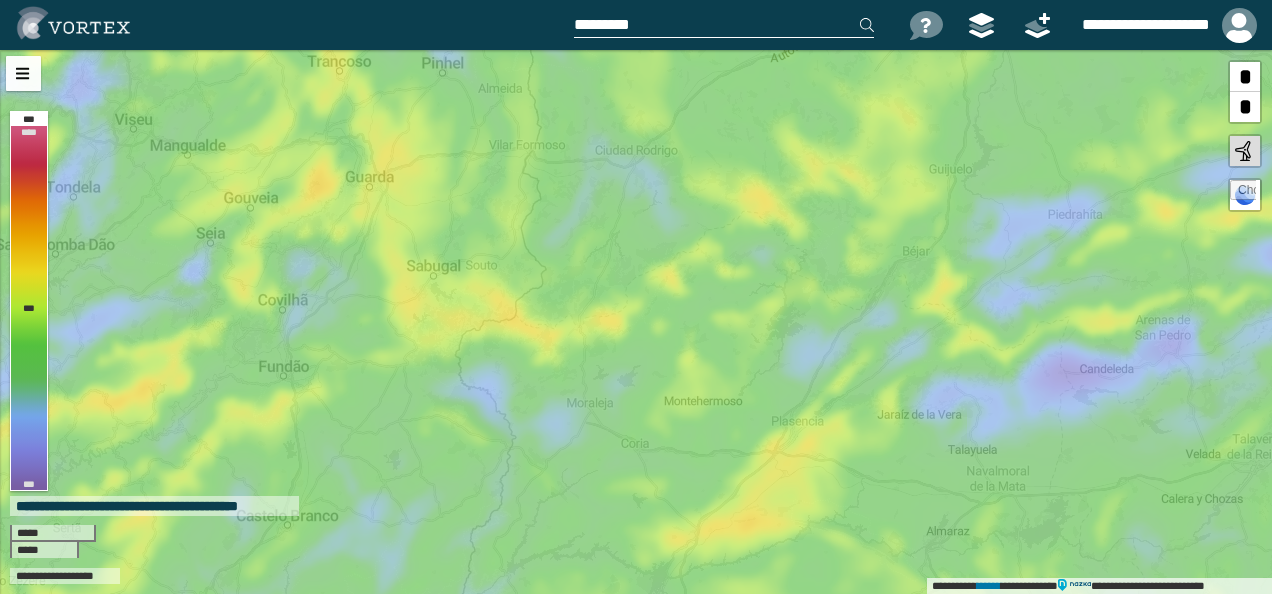 click at bounding box center (73, 23) 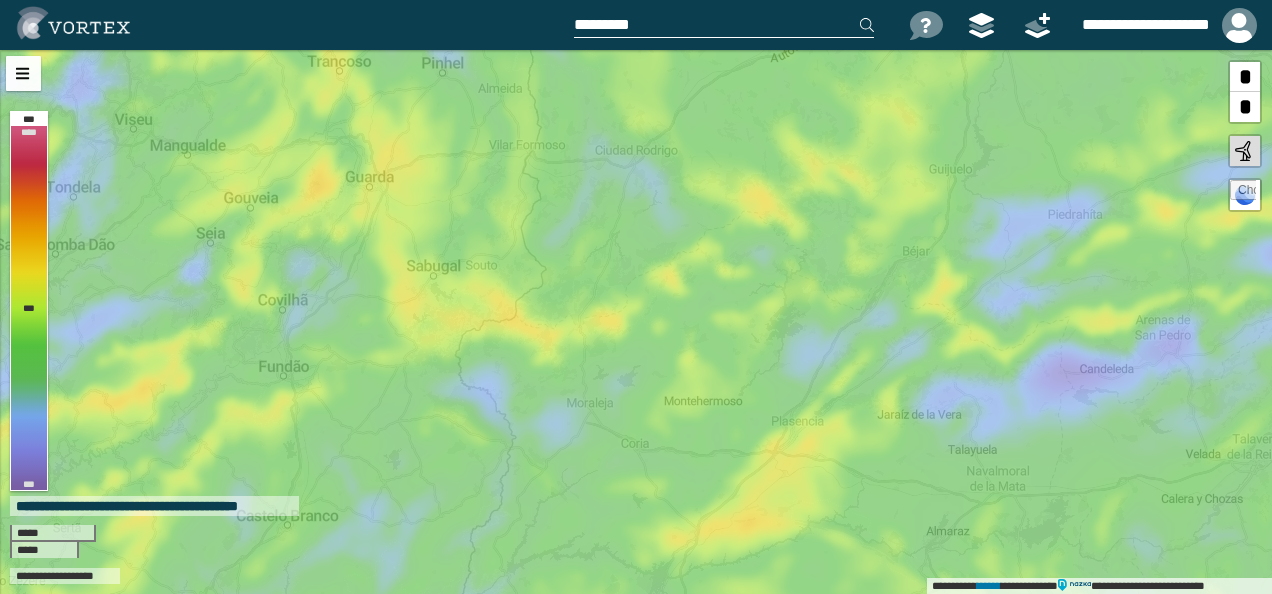 click at bounding box center (73, 23) 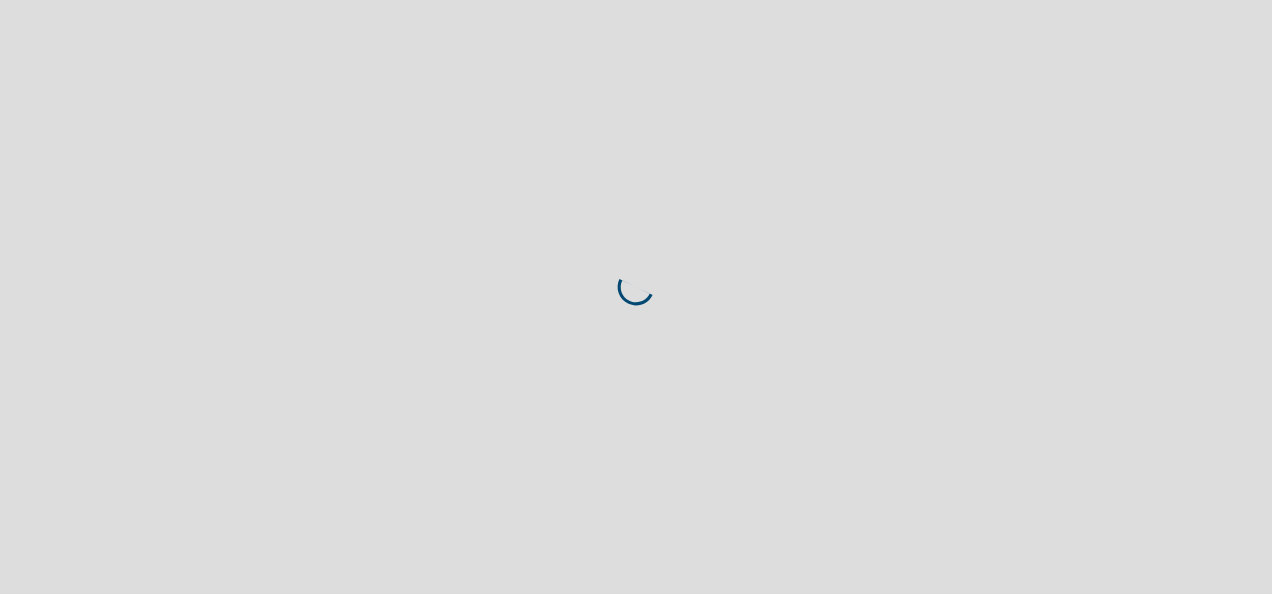 scroll, scrollTop: 0, scrollLeft: 0, axis: both 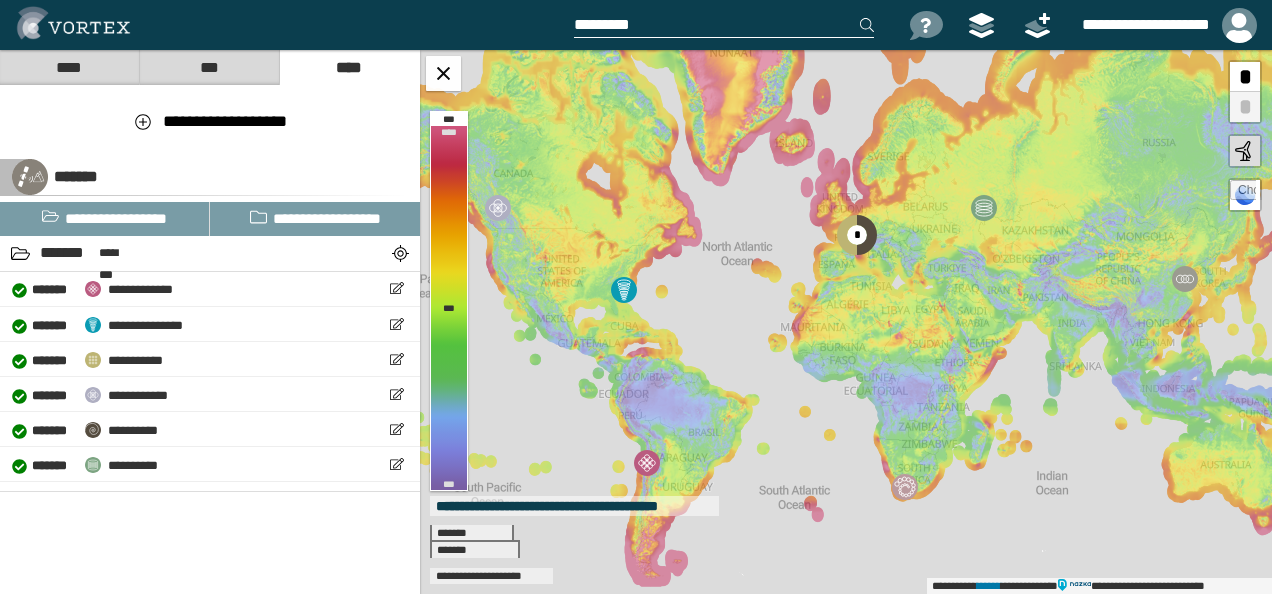 click at bounding box center (294, 25) 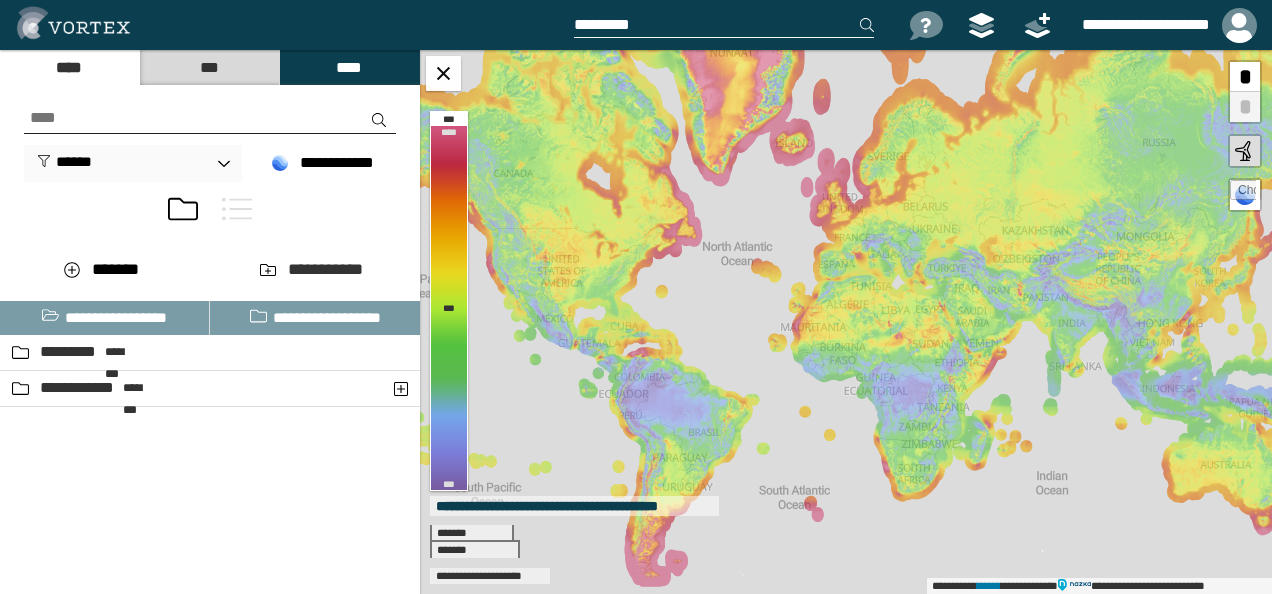 click on "***" at bounding box center [209, 67] 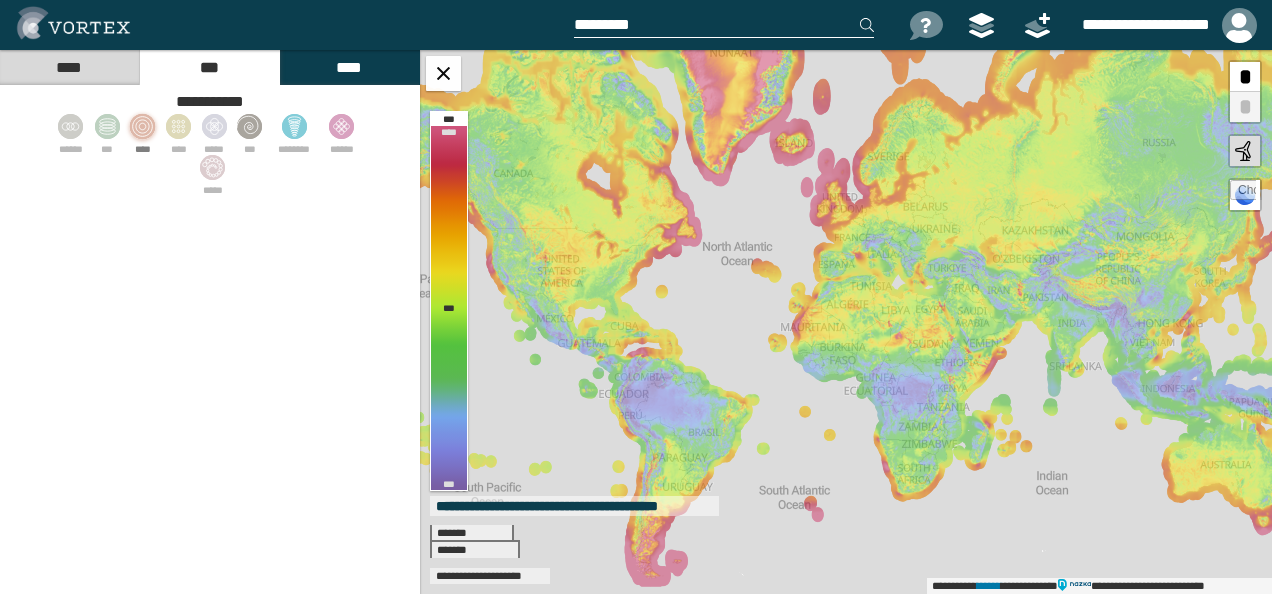 click 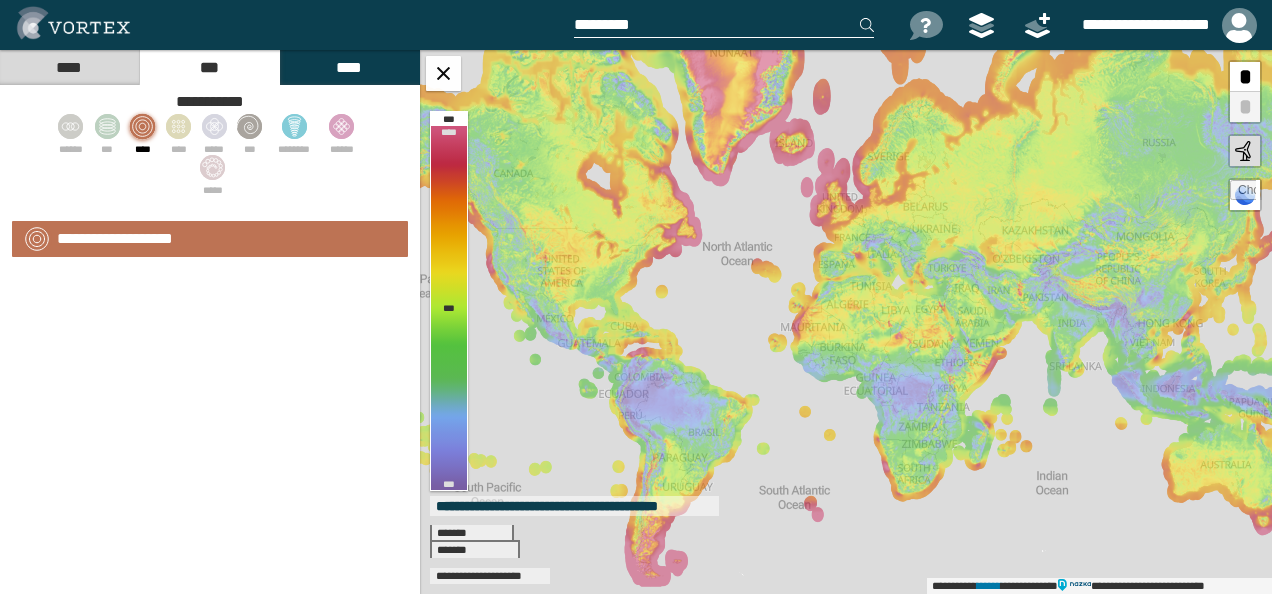 select on "**" 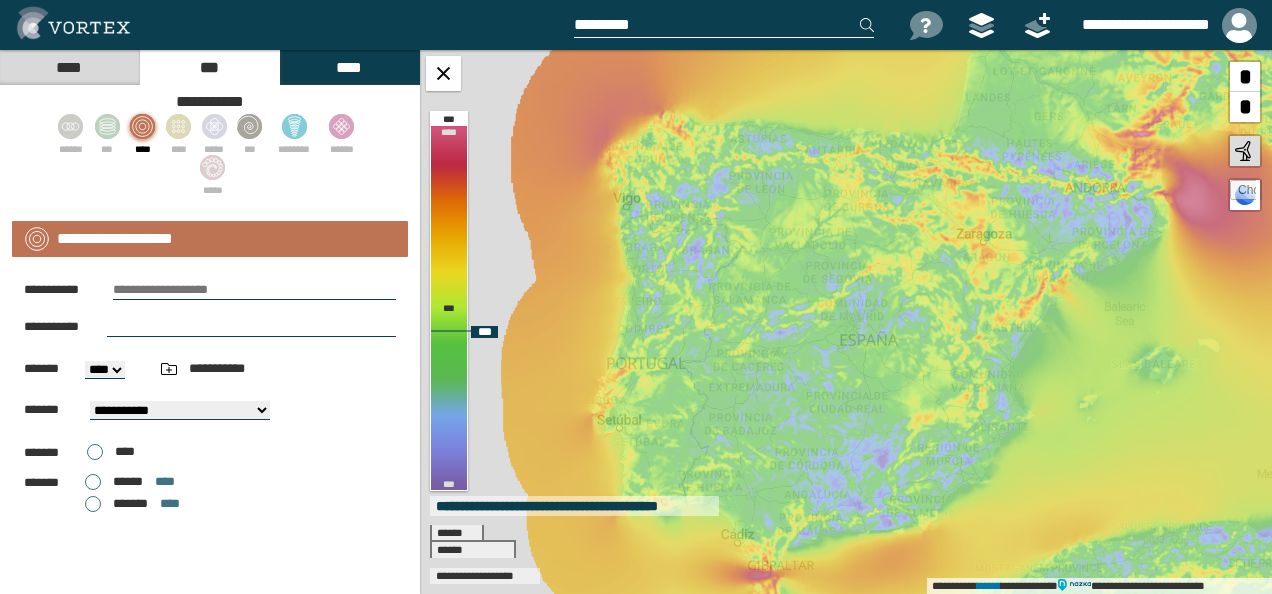 click on "**********" at bounding box center (846, 322) 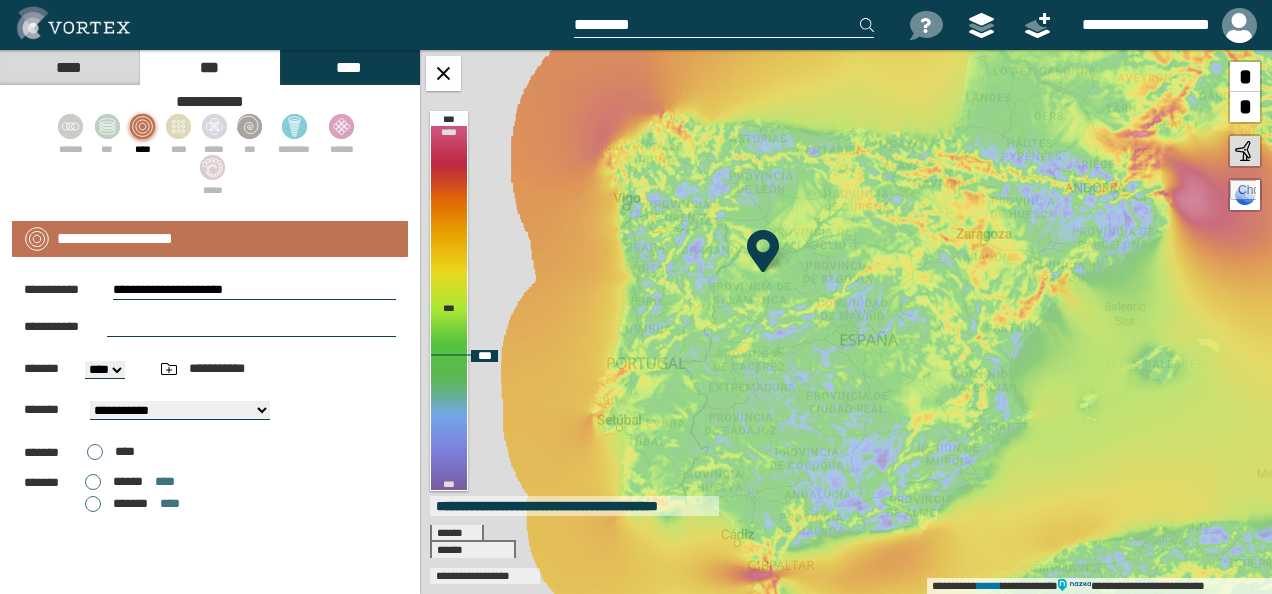 select on "**" 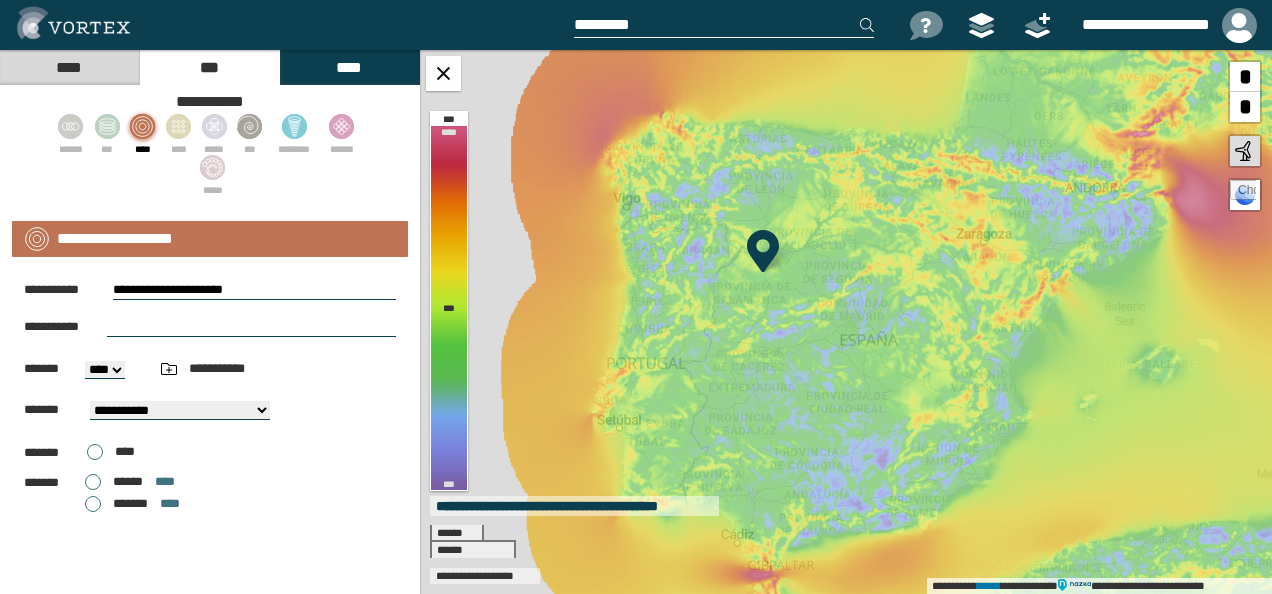 click at bounding box center [251, 327] 